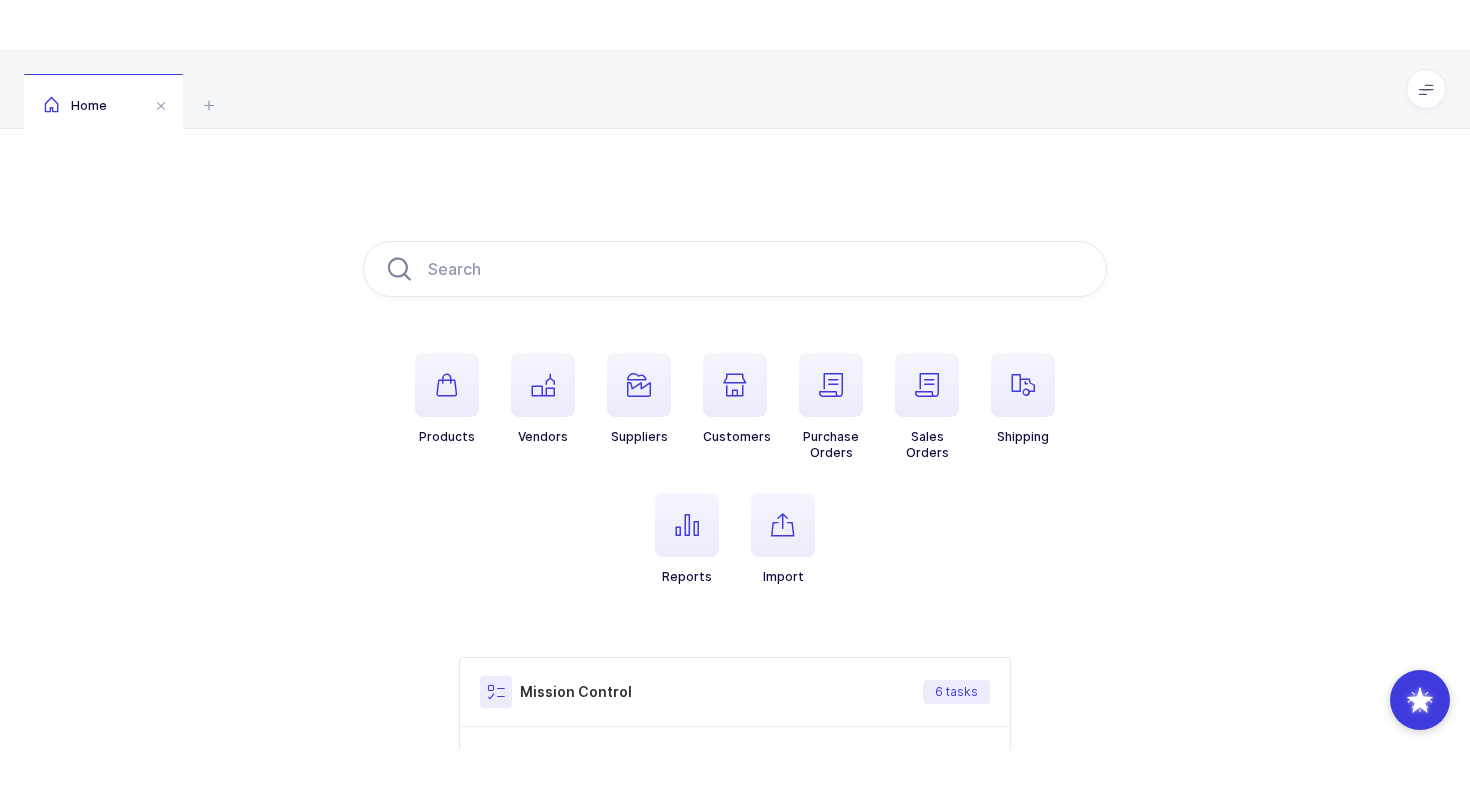 scroll, scrollTop: 0, scrollLeft: 0, axis: both 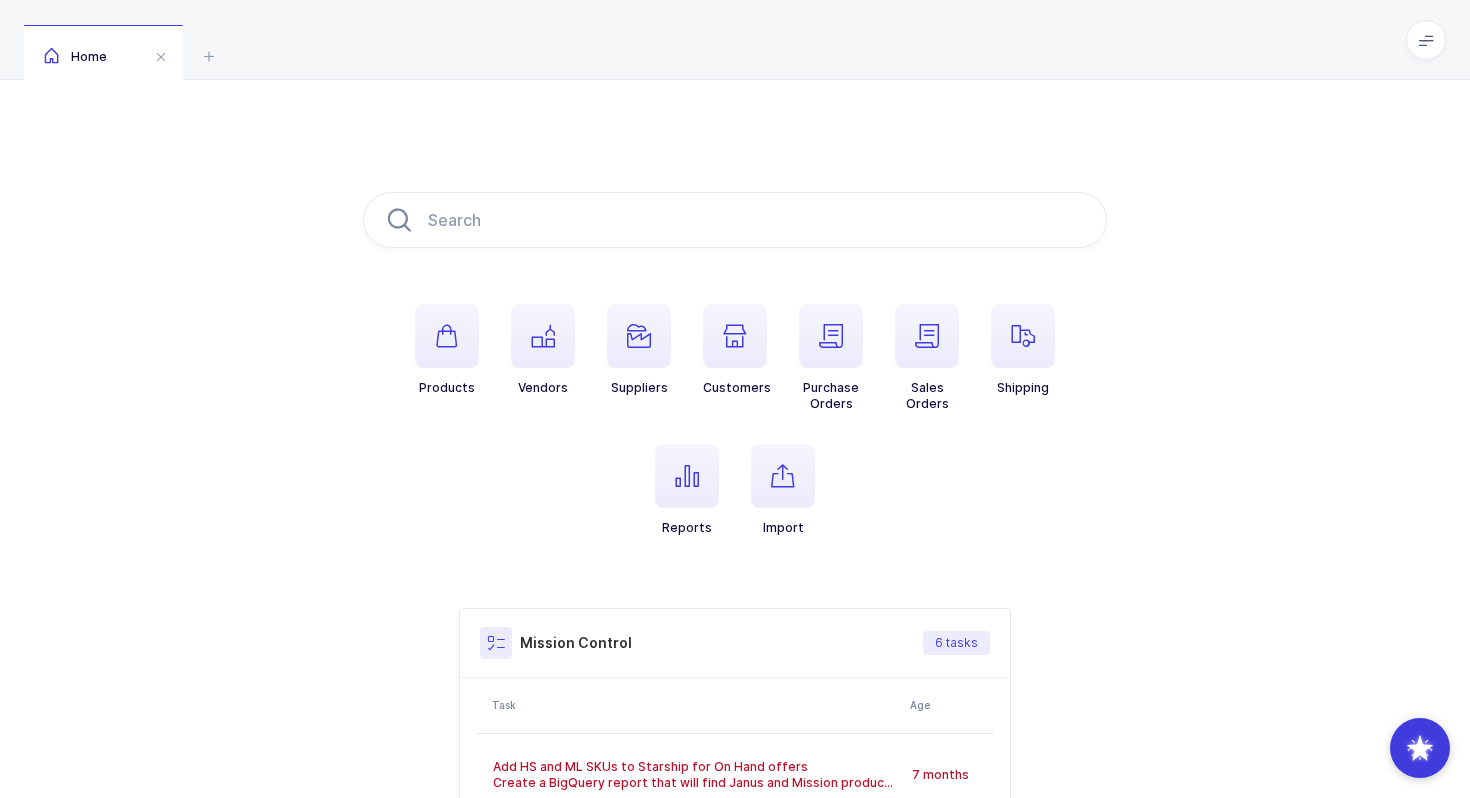 click at bounding box center [1426, 40] 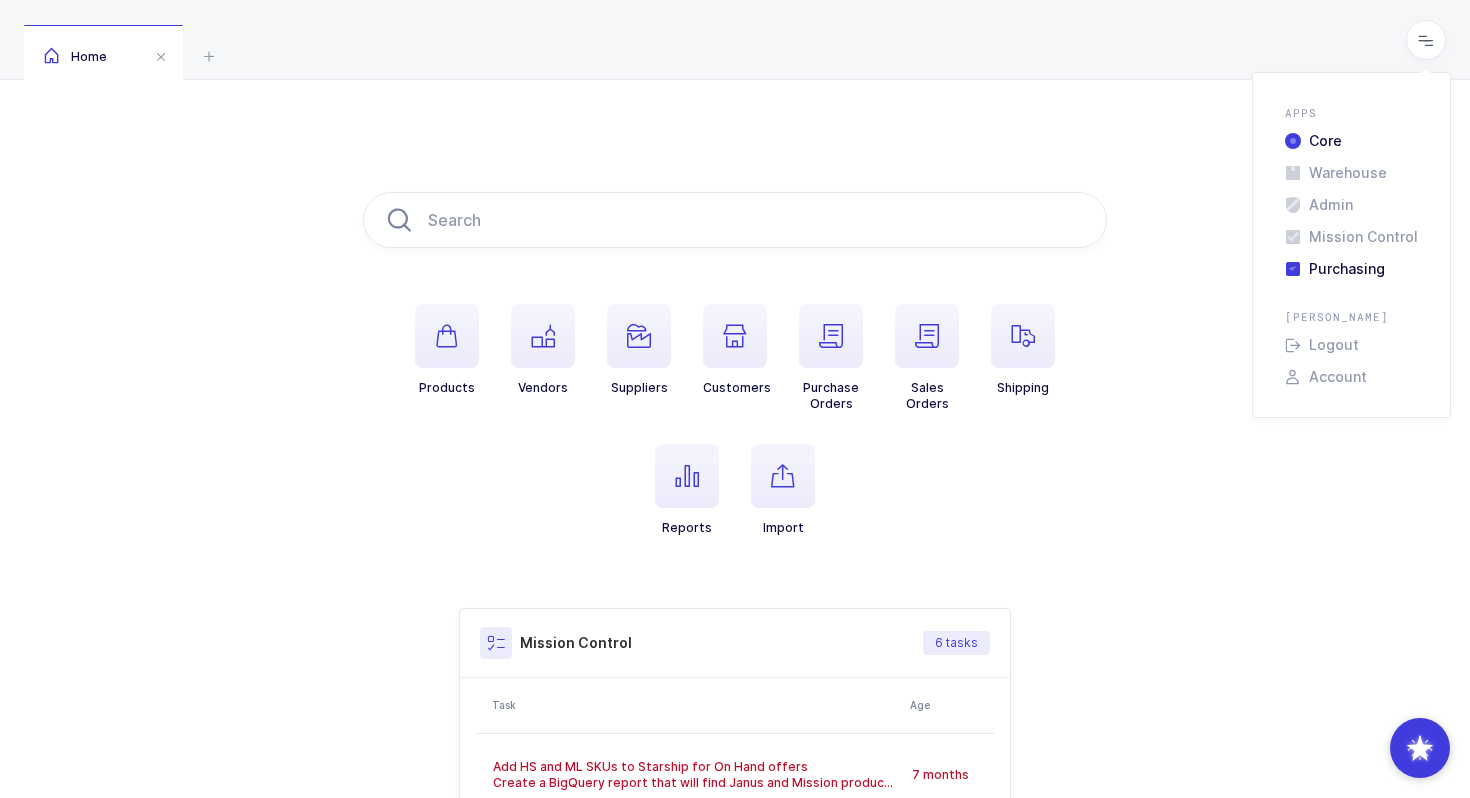 click on "Purchasing" at bounding box center (1351, 269) 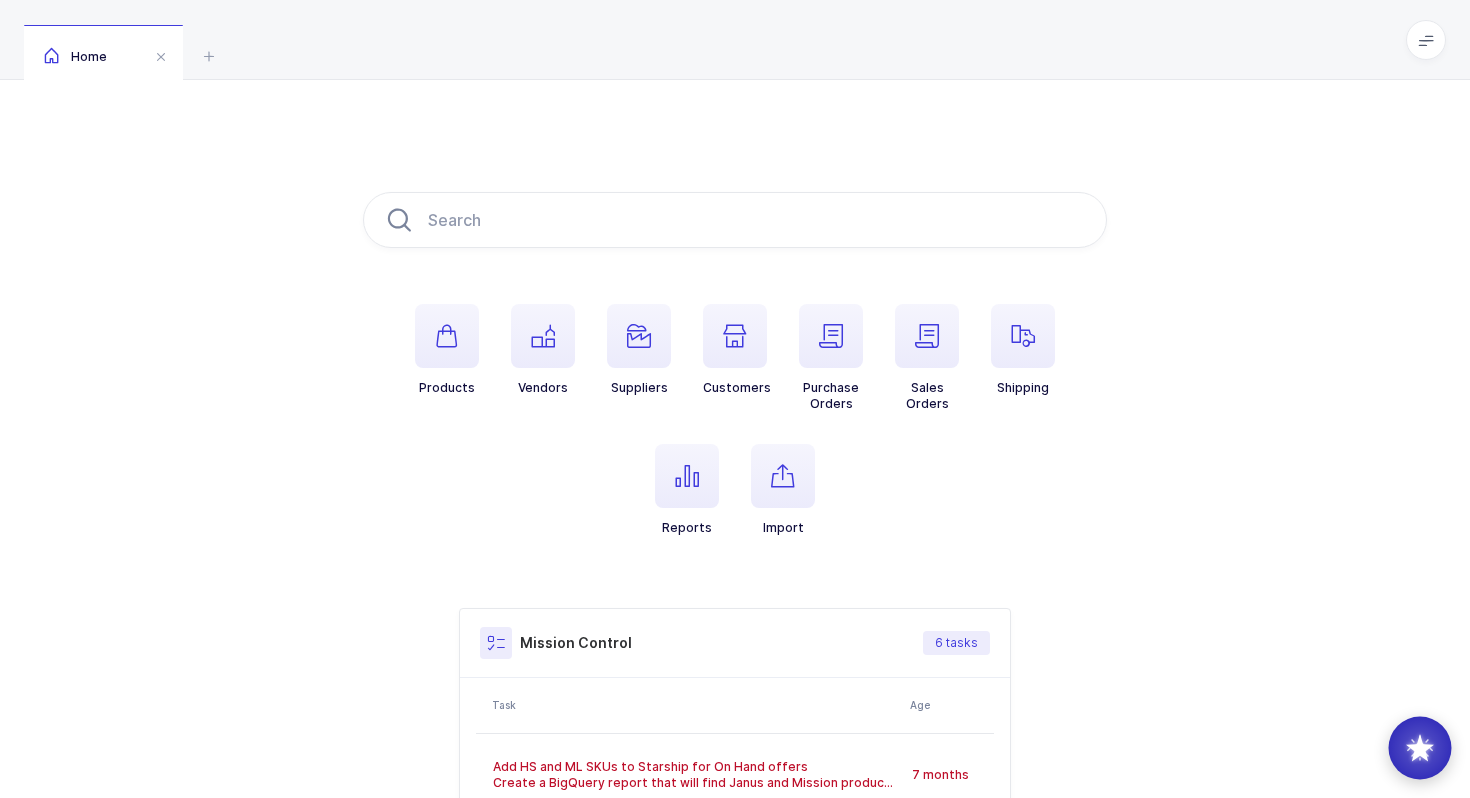 click at bounding box center [1420, 748] 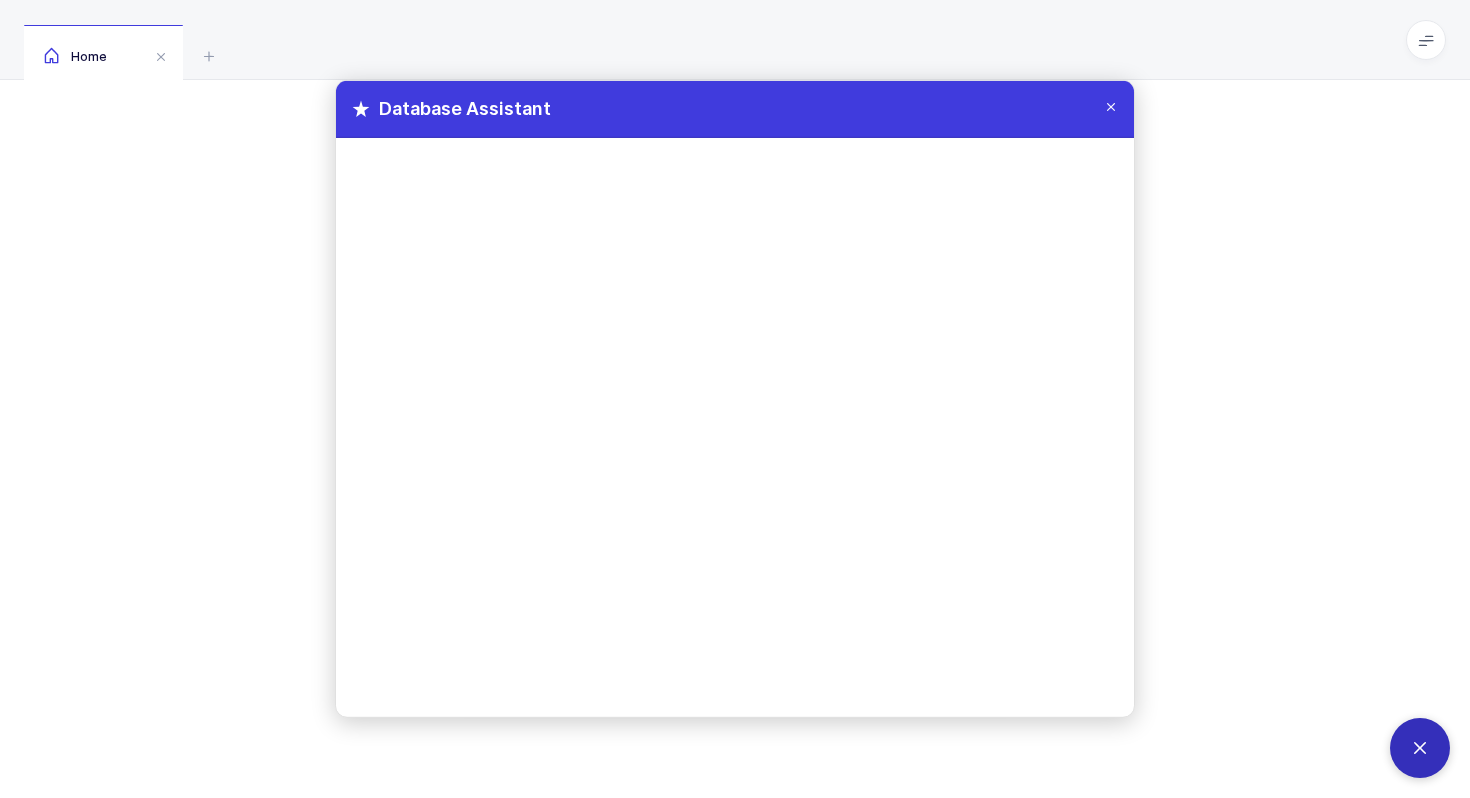 scroll, scrollTop: 380, scrollLeft: 0, axis: vertical 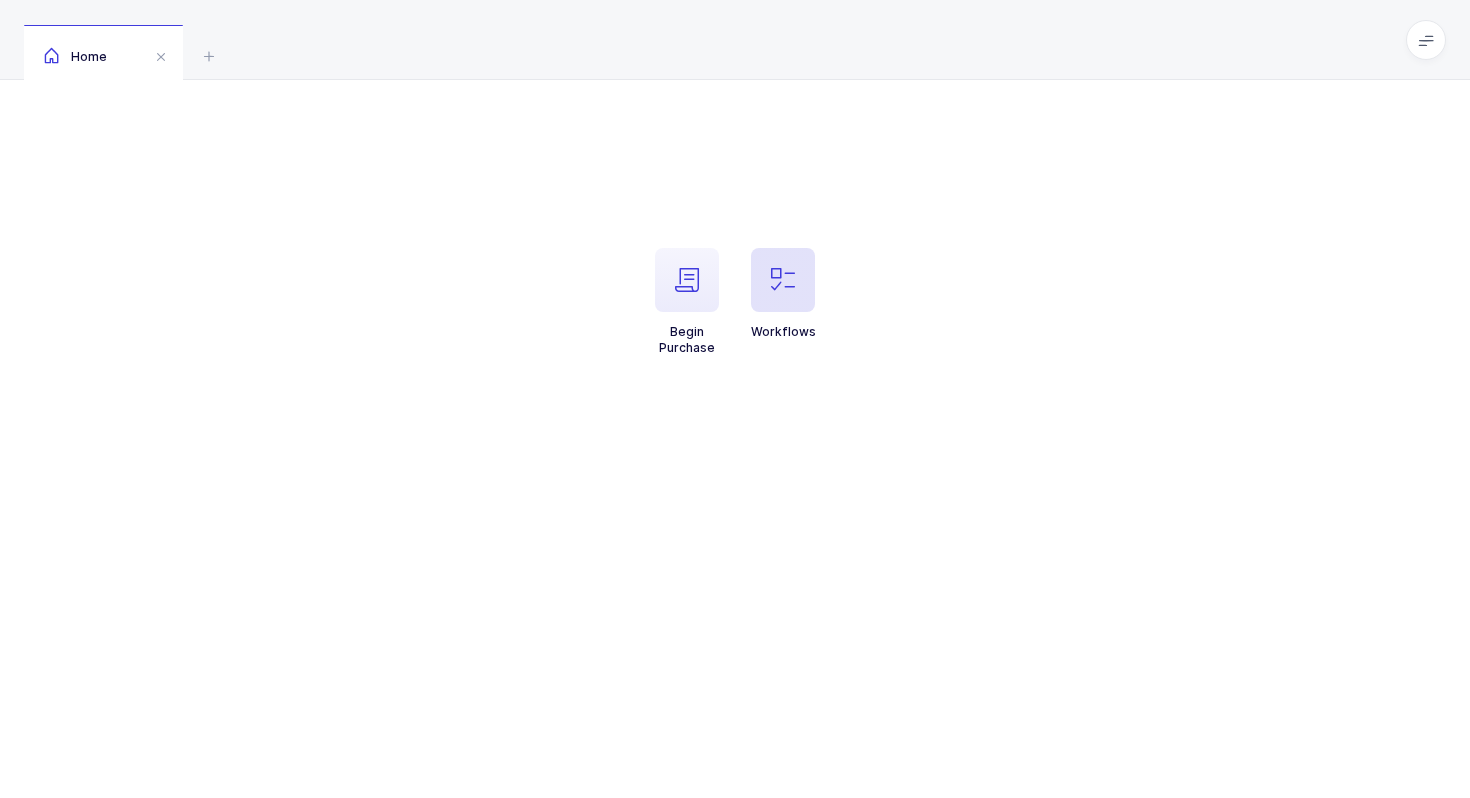 click on "Workflows" at bounding box center [783, 294] 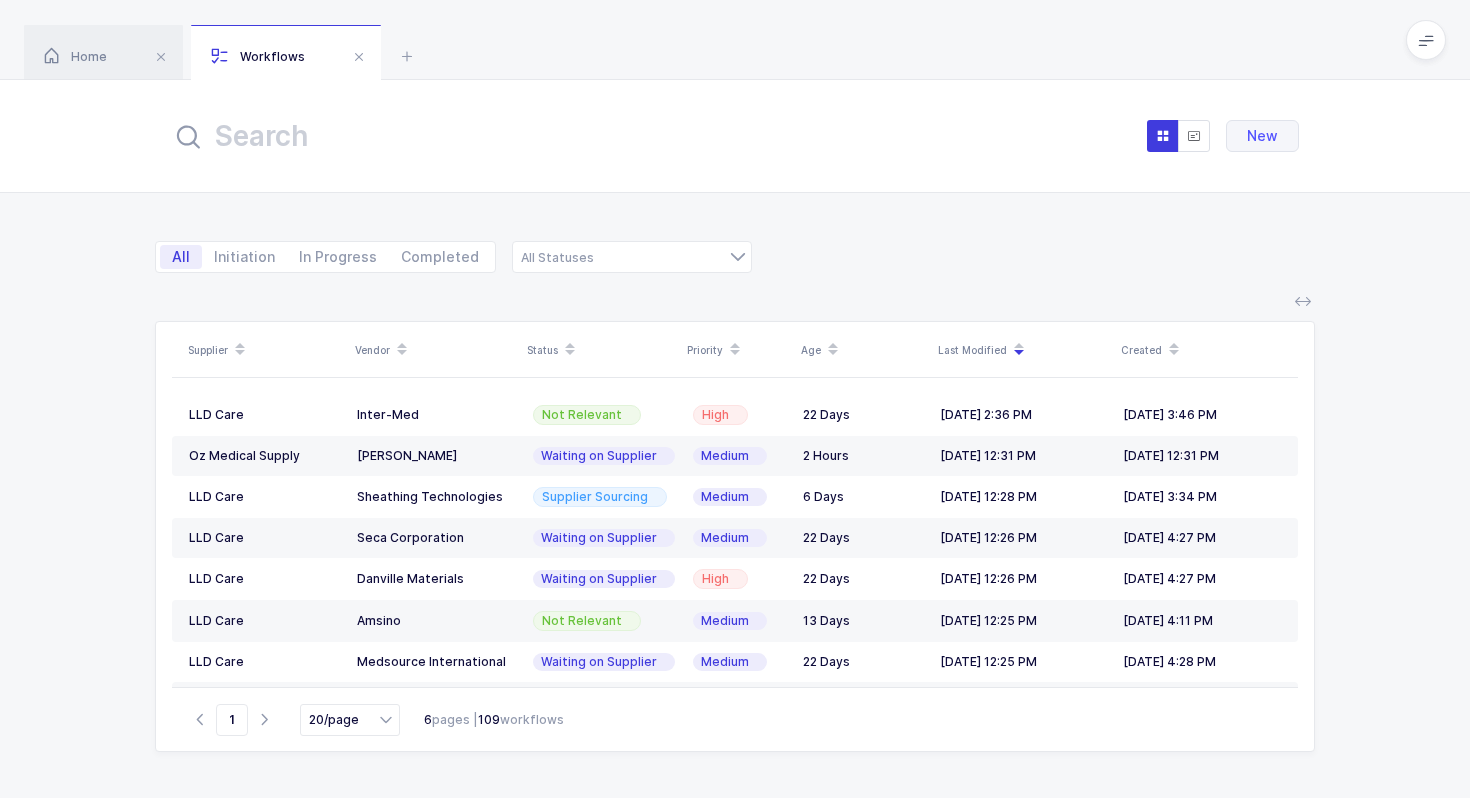 click at bounding box center (391, 136) 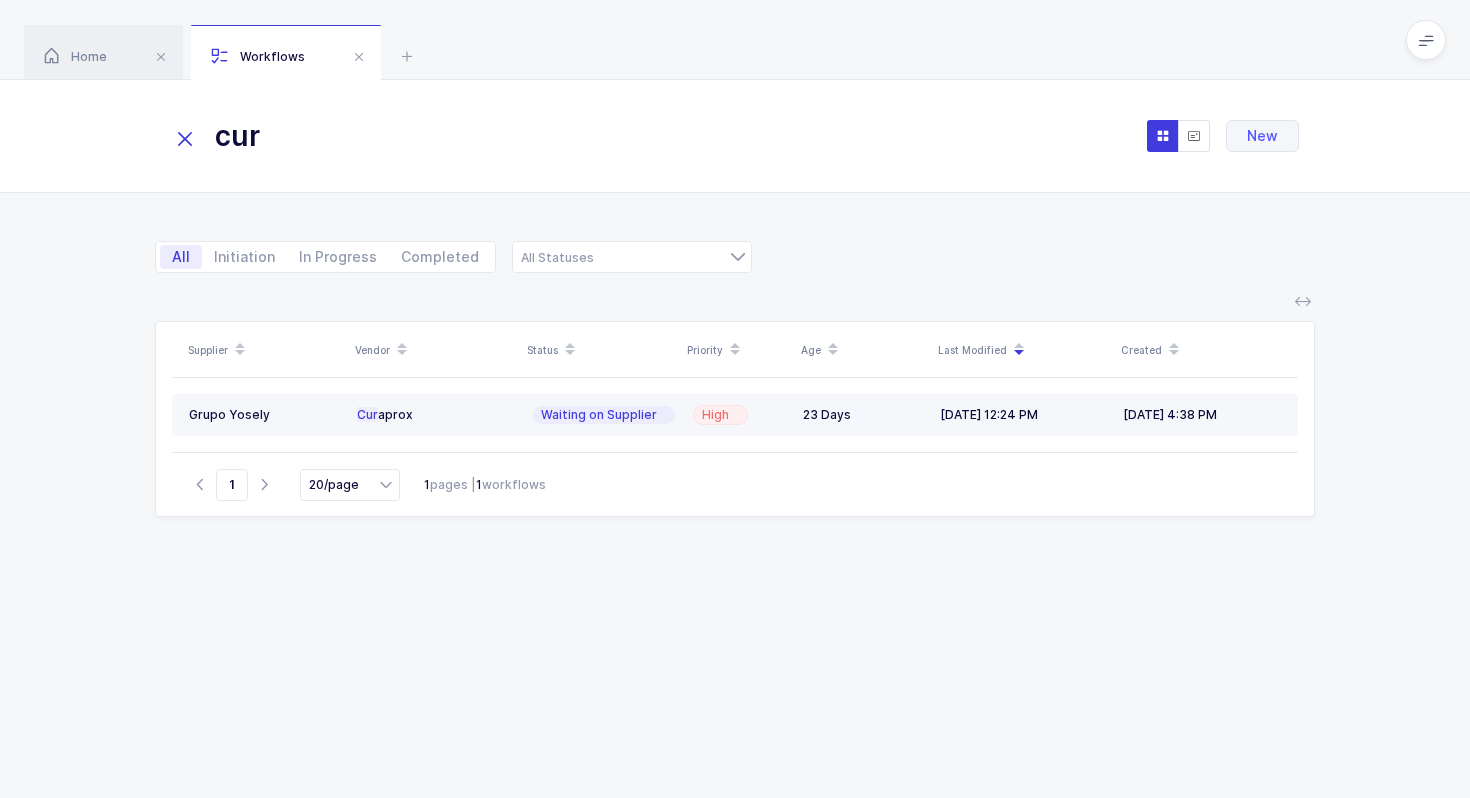 click on "Cur aprox" at bounding box center (435, 415) 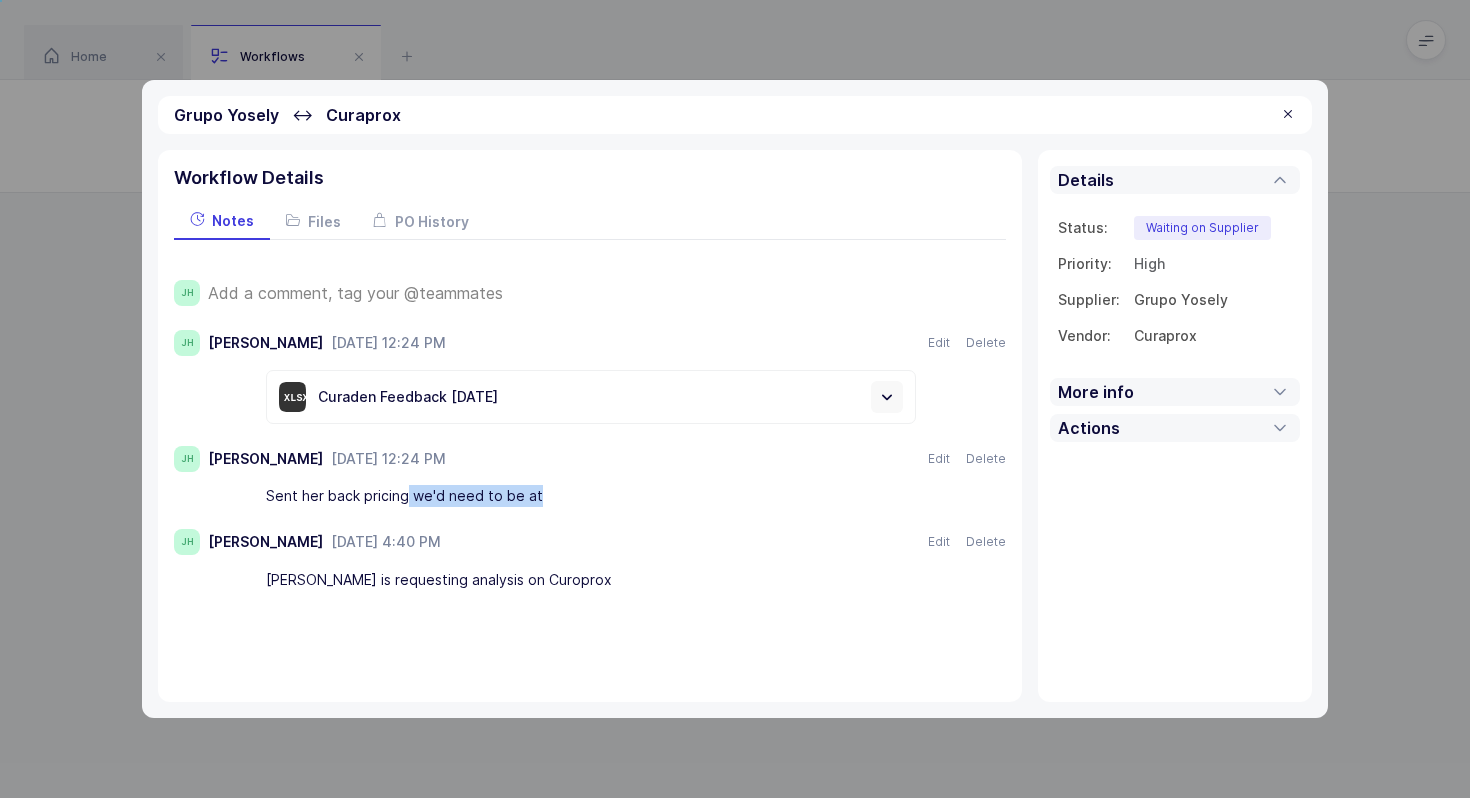 drag, startPoint x: 541, startPoint y: 494, endPoint x: 406, endPoint y: 488, distance: 135.13327 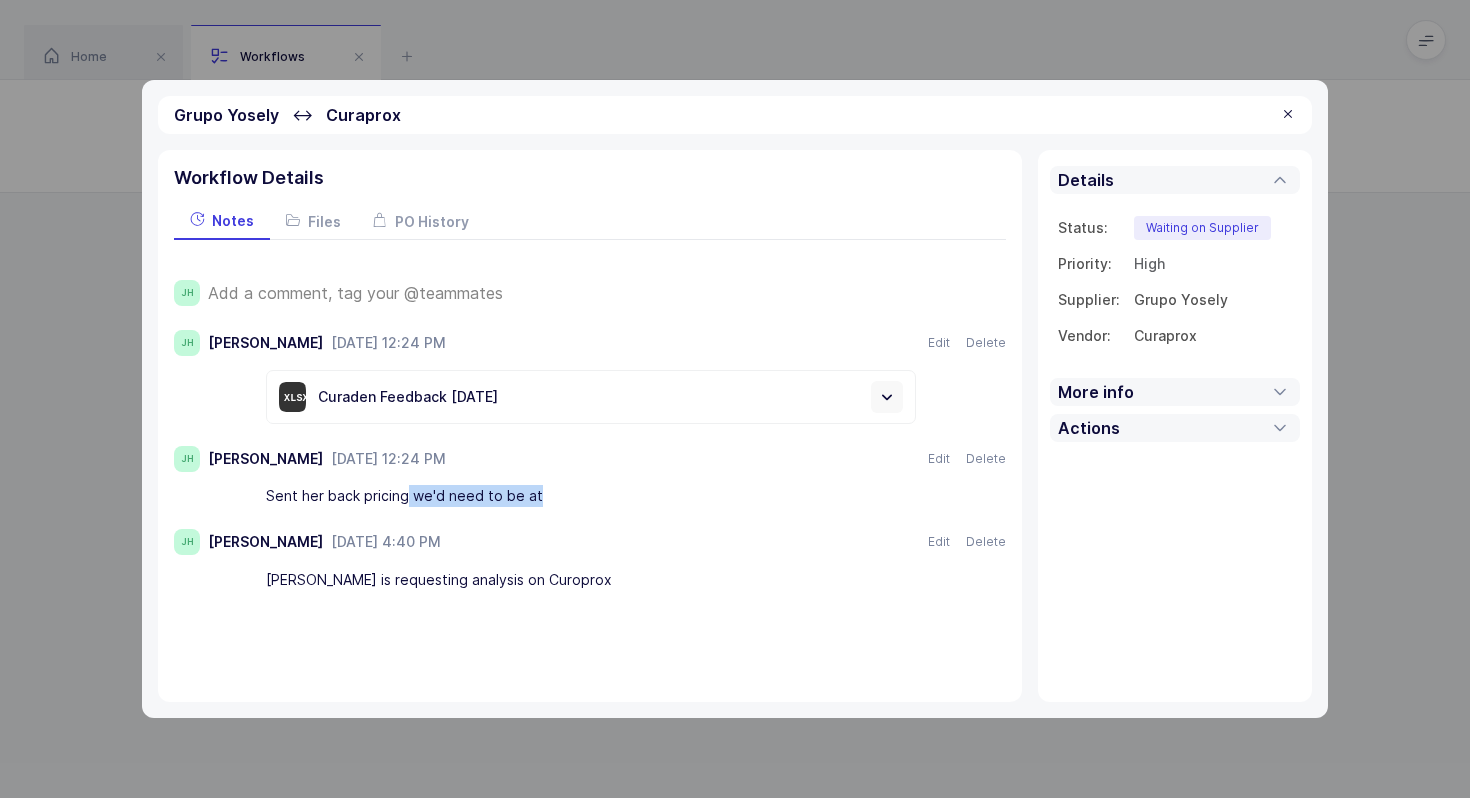 click on "Sent her back pricing we'd need to be at" at bounding box center (591, 497) 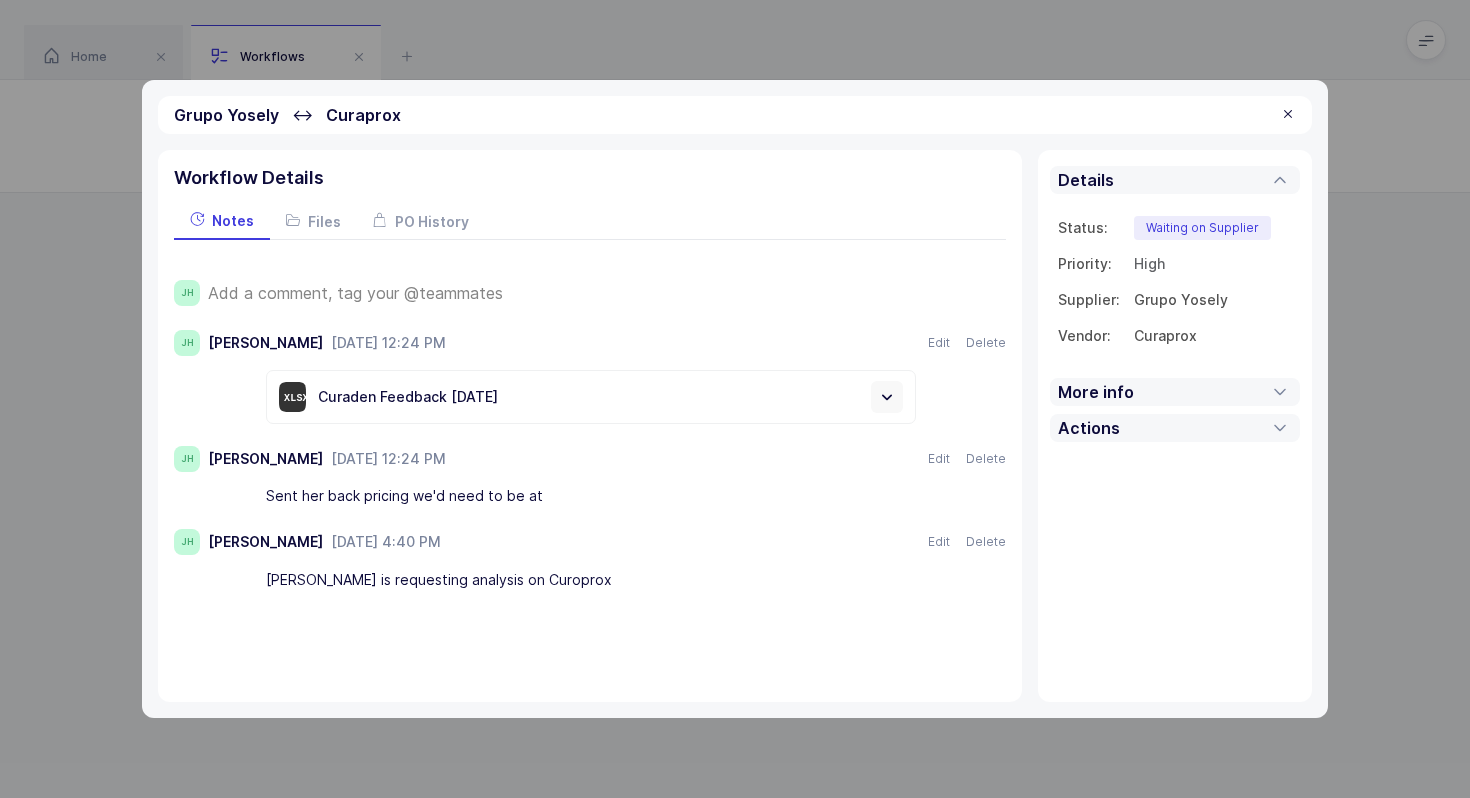 click at bounding box center (1288, 115) 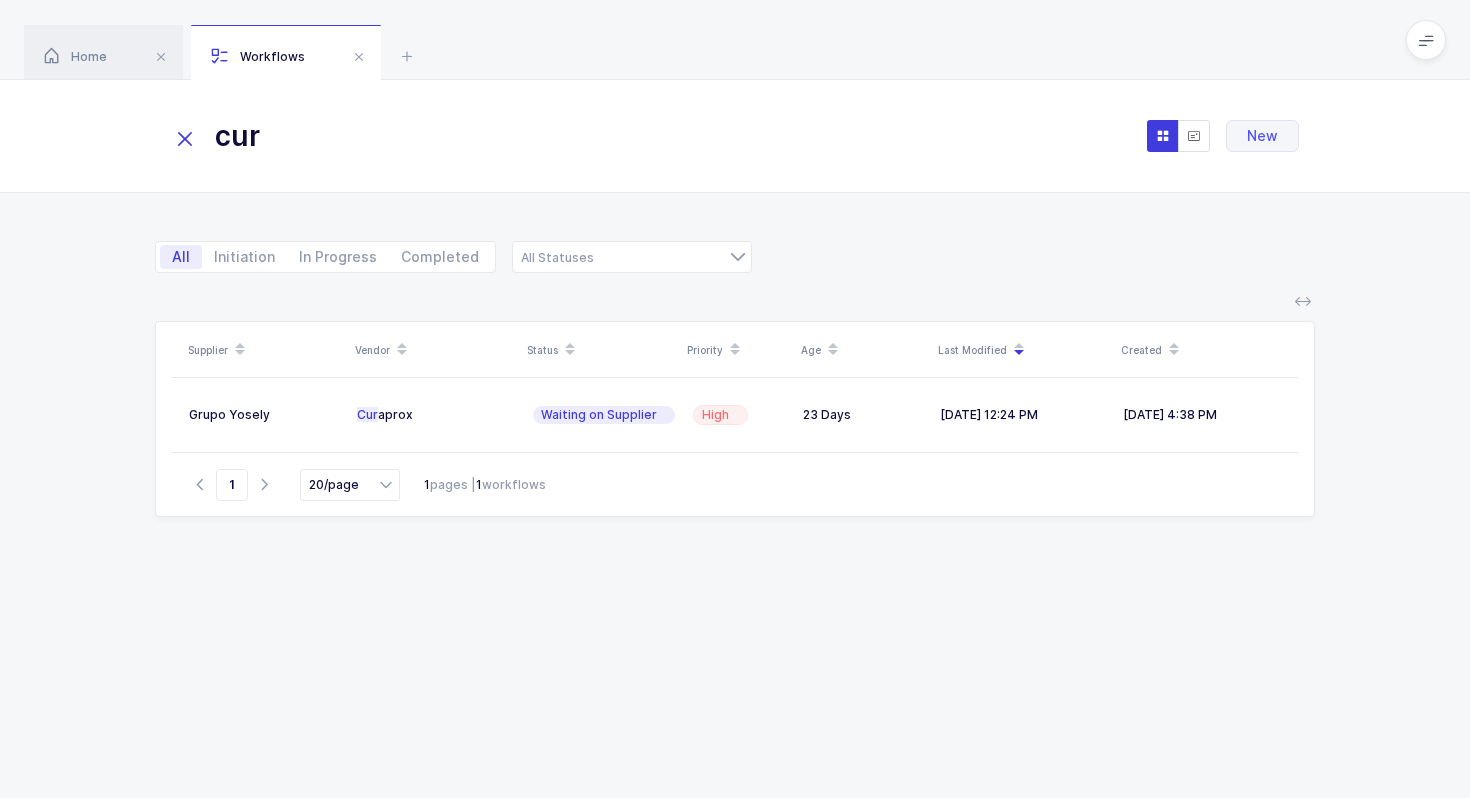 drag, startPoint x: 639, startPoint y: 135, endPoint x: 350, endPoint y: 131, distance: 289.02768 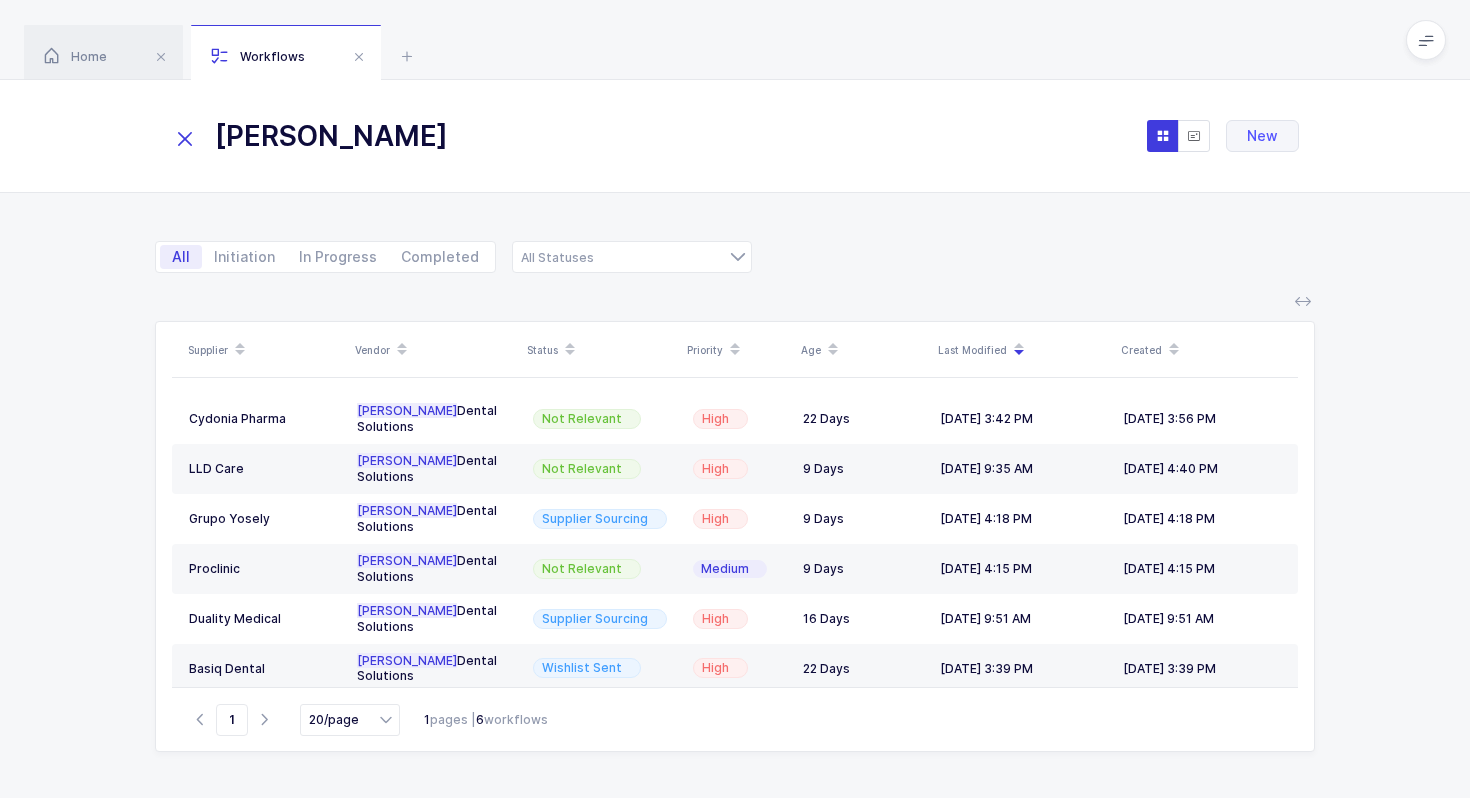 type on "[PERSON_NAME]" 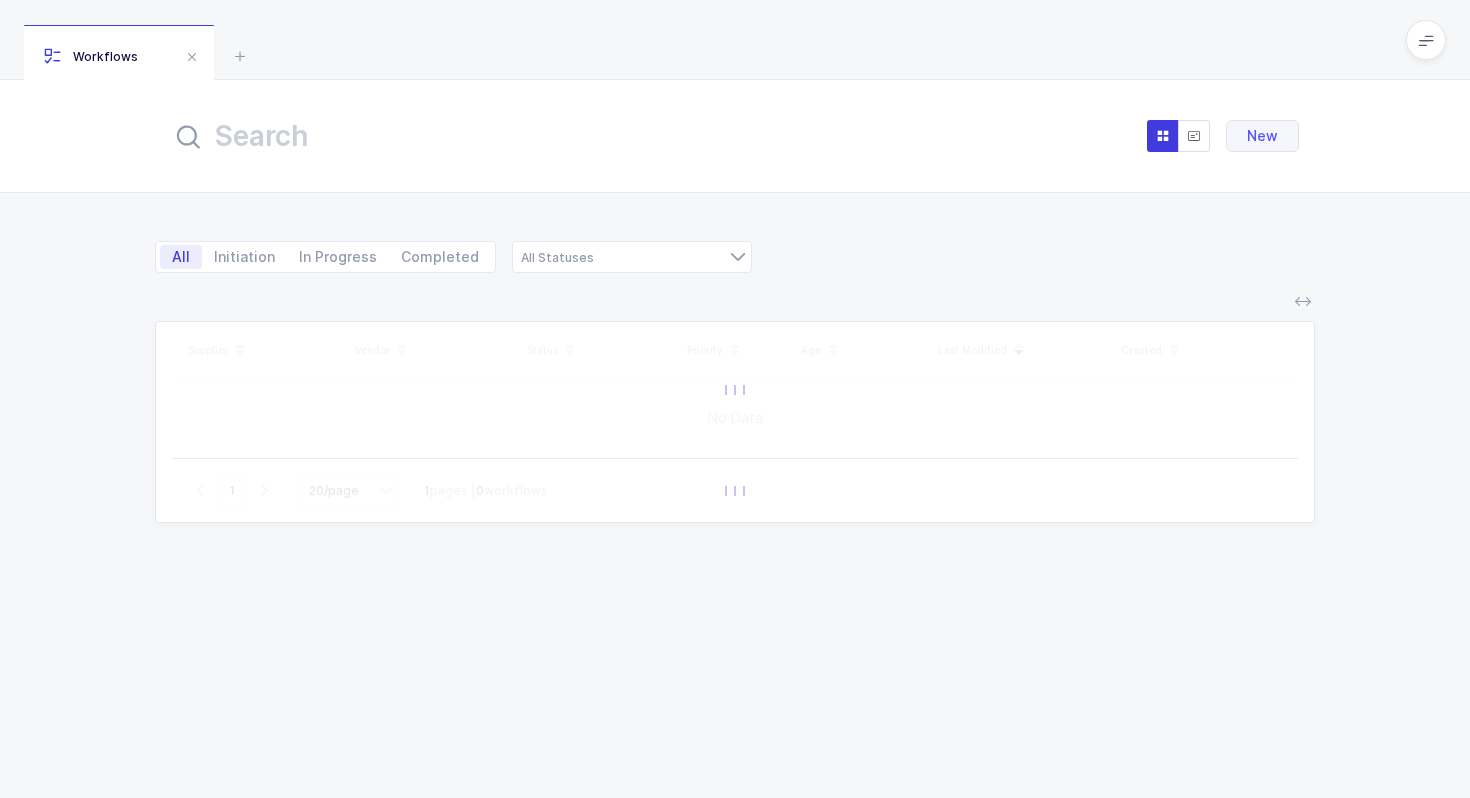 scroll, scrollTop: 0, scrollLeft: 0, axis: both 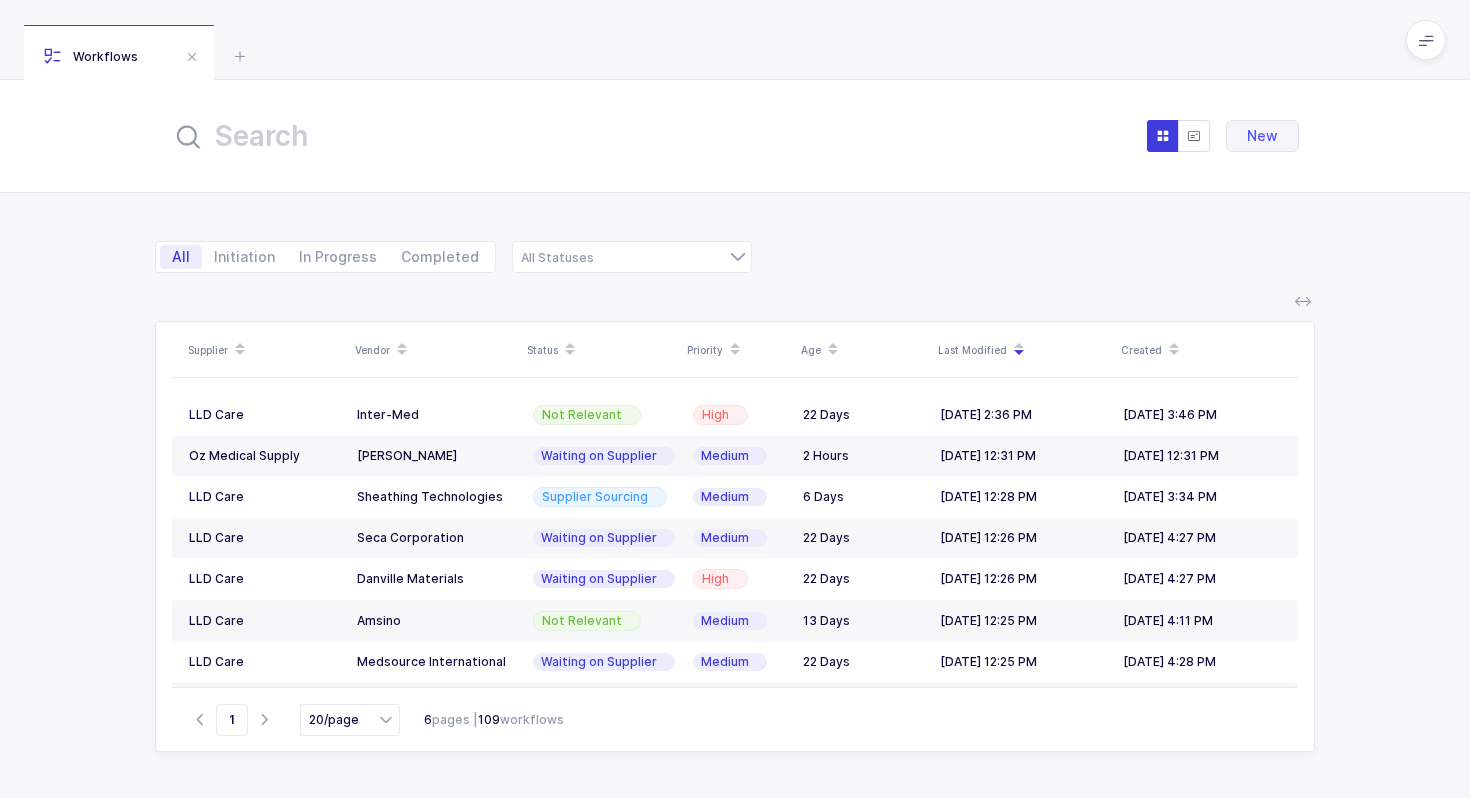click at bounding box center (391, 136) 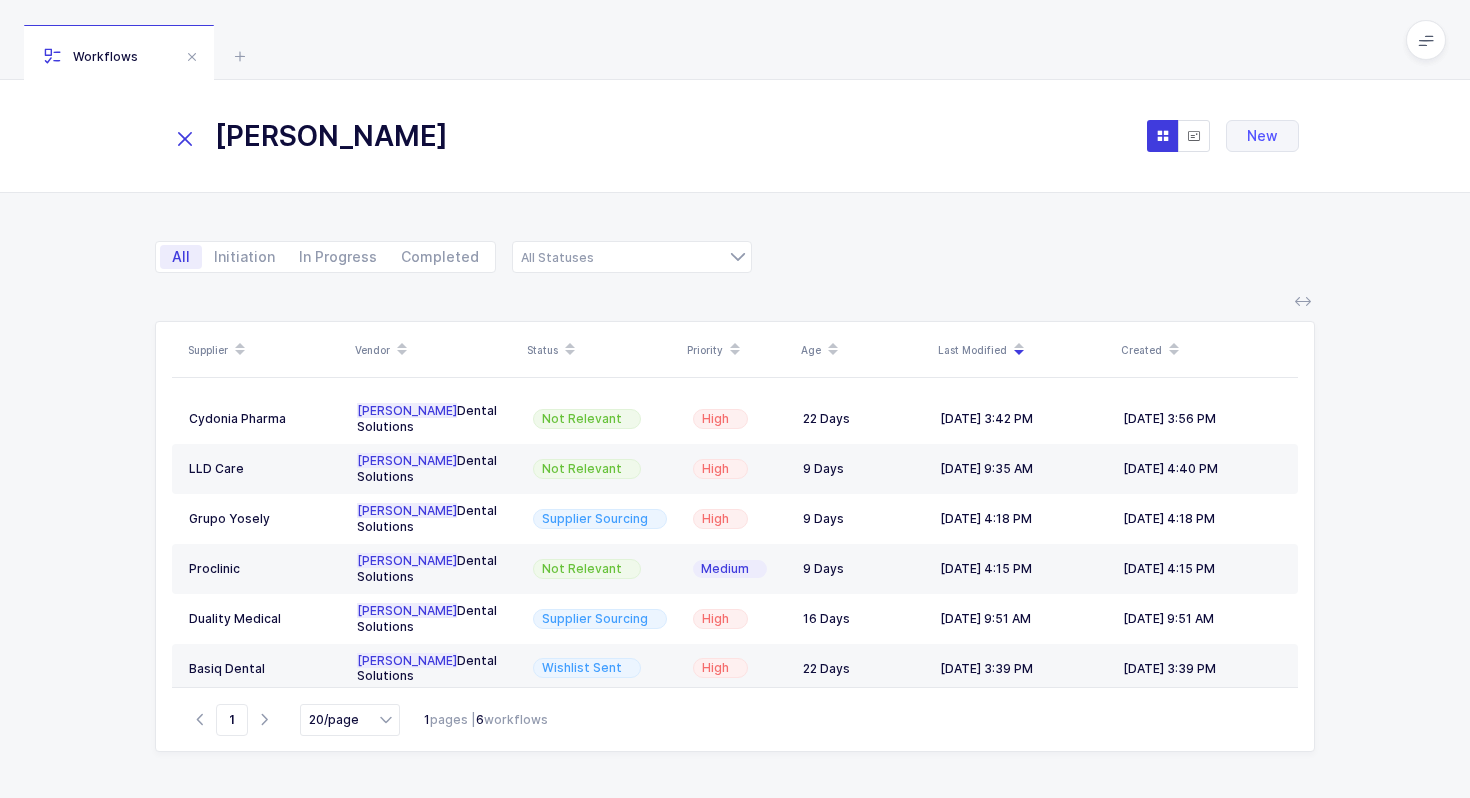 type on "[PERSON_NAME]" 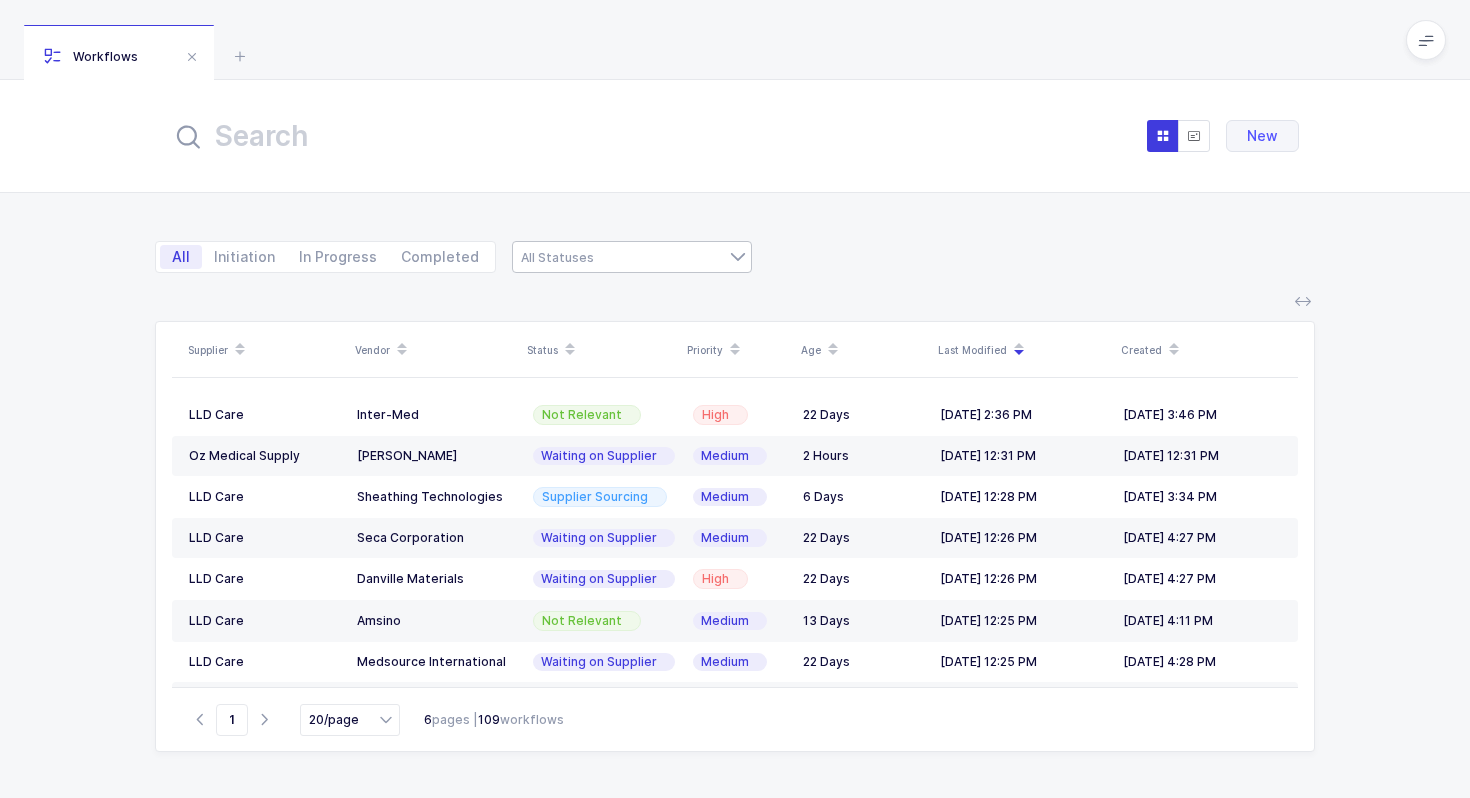 click at bounding box center [632, 257] 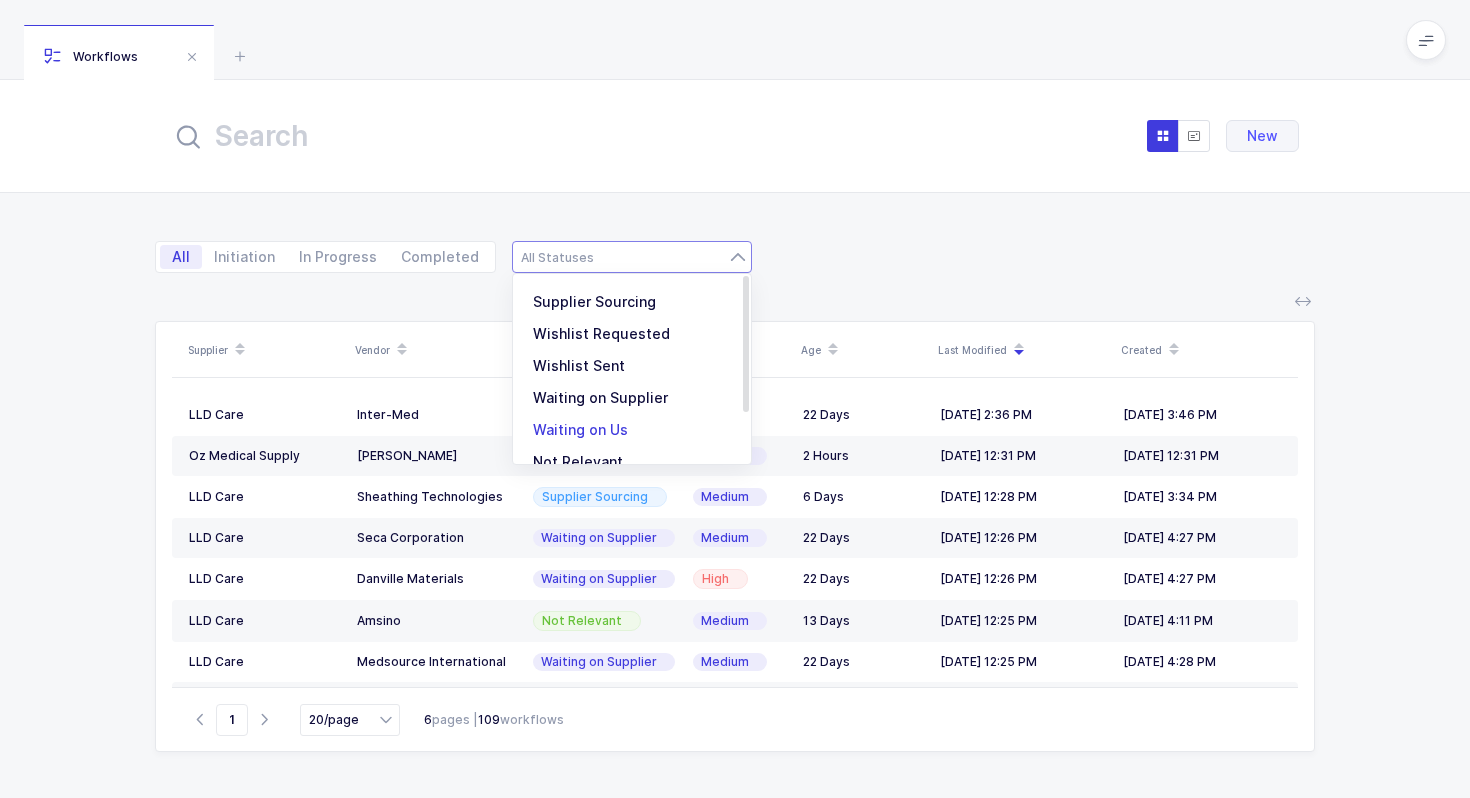 click on "Waiting on Us" at bounding box center (580, 429) 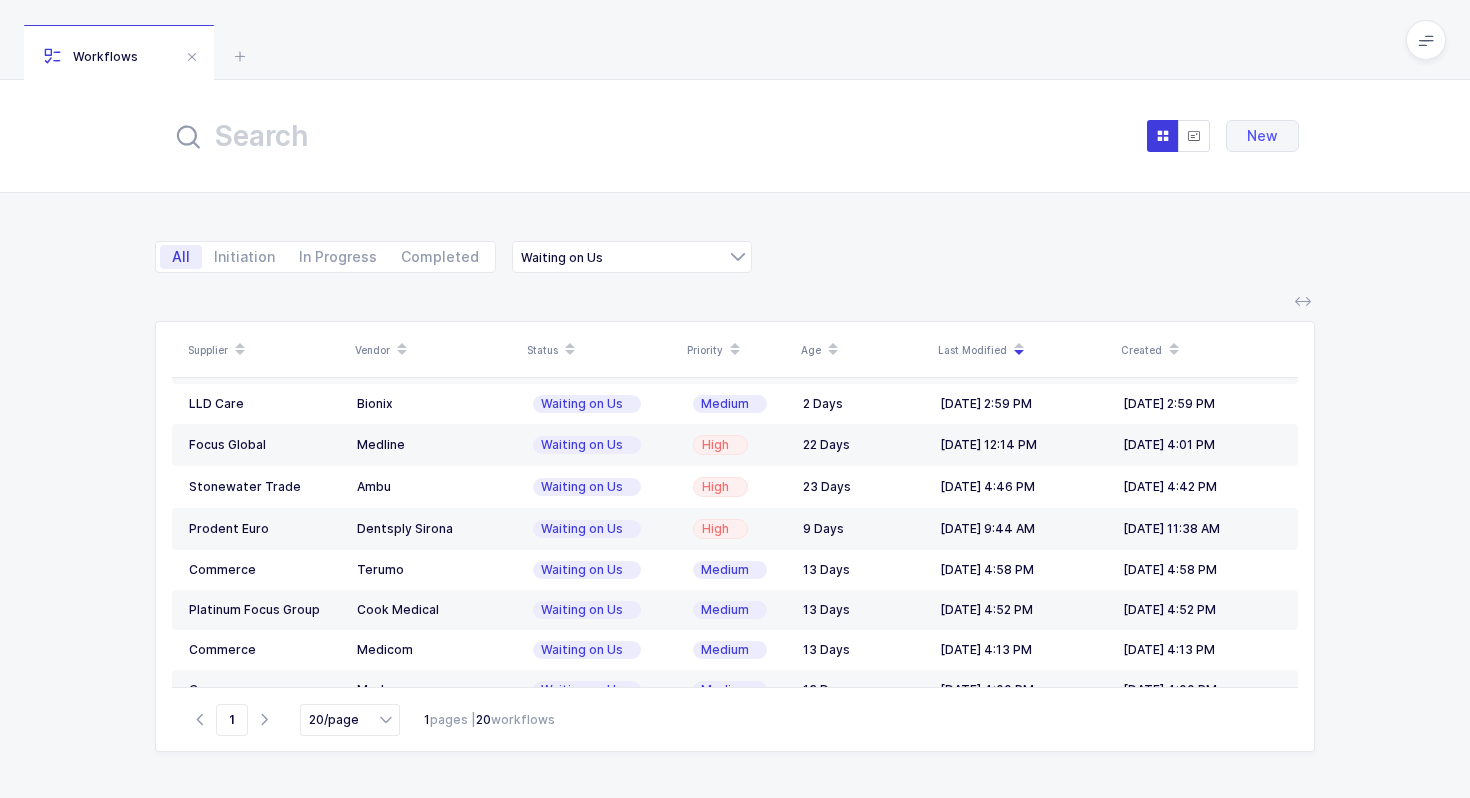 scroll, scrollTop: 529, scrollLeft: 0, axis: vertical 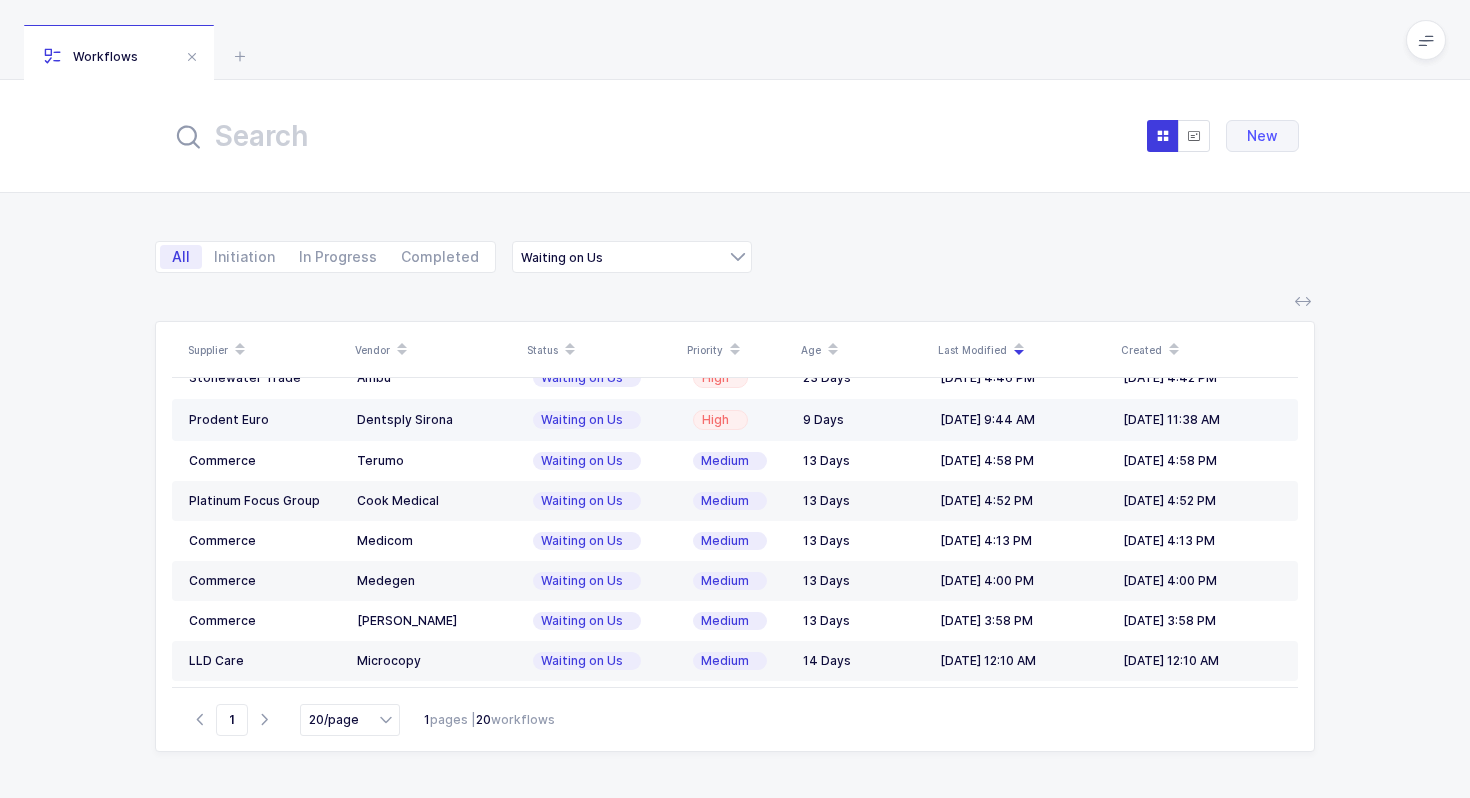 click on "Dentsply Sirona" at bounding box center (435, 420) 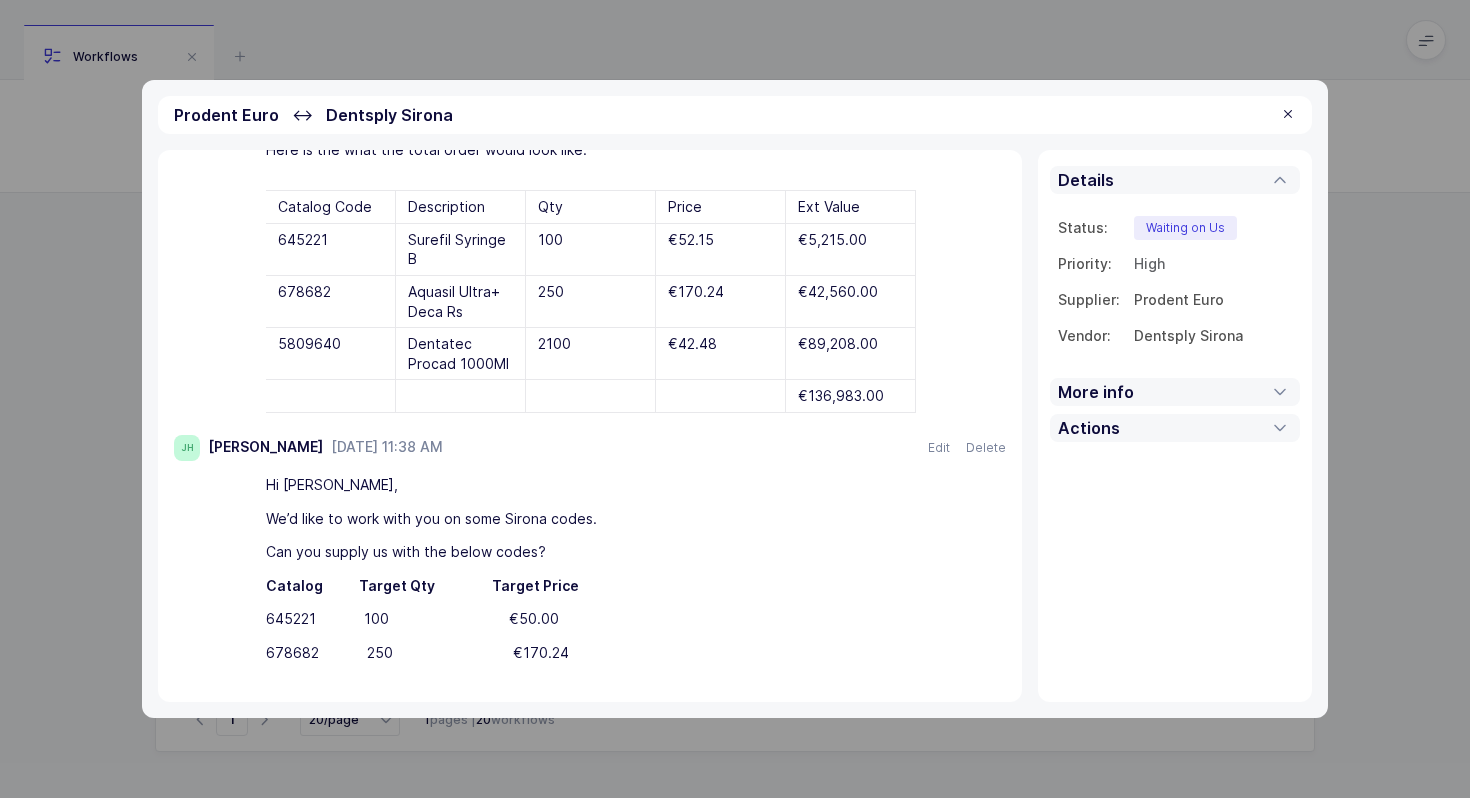 scroll, scrollTop: 0, scrollLeft: 0, axis: both 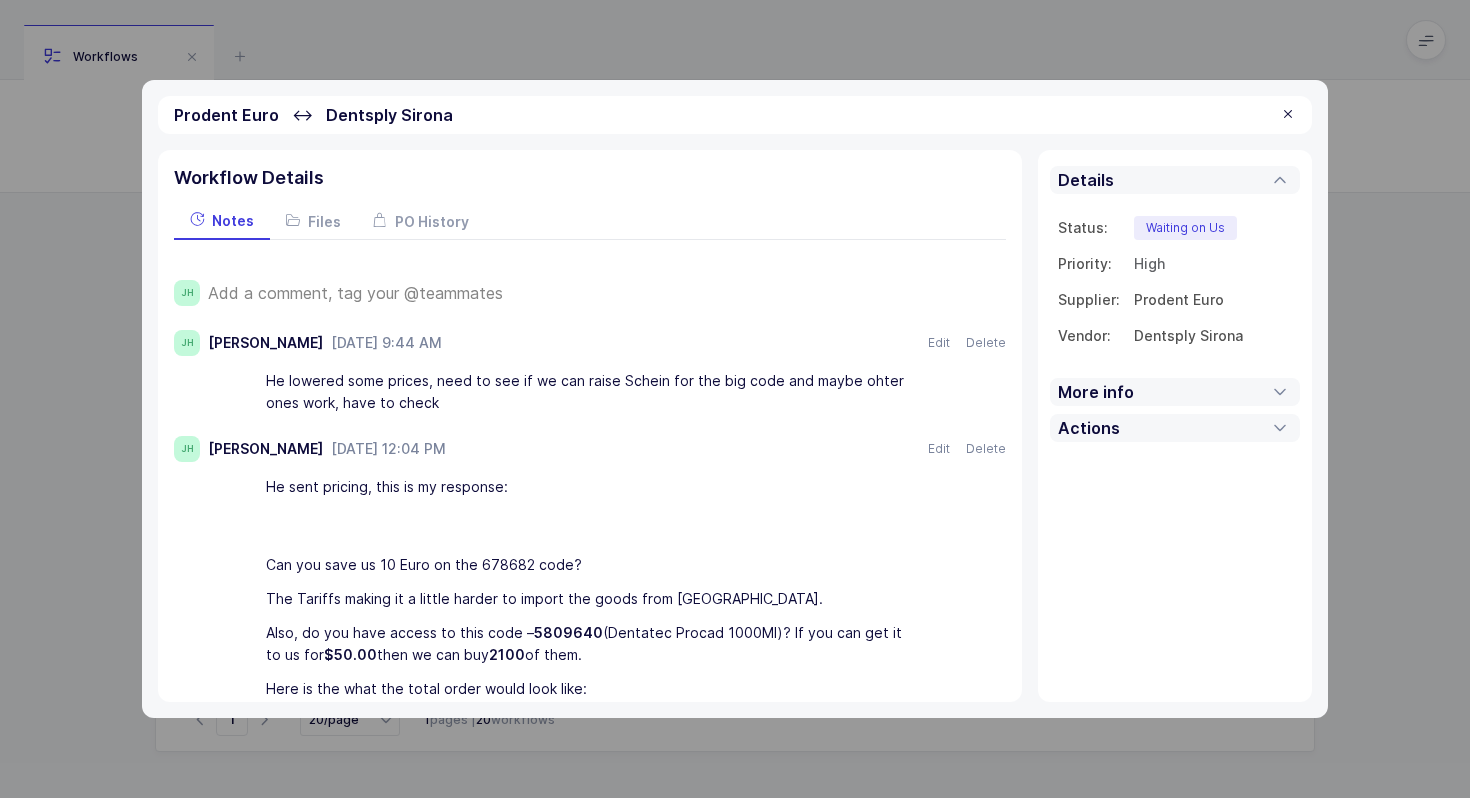 click at bounding box center (1288, 115) 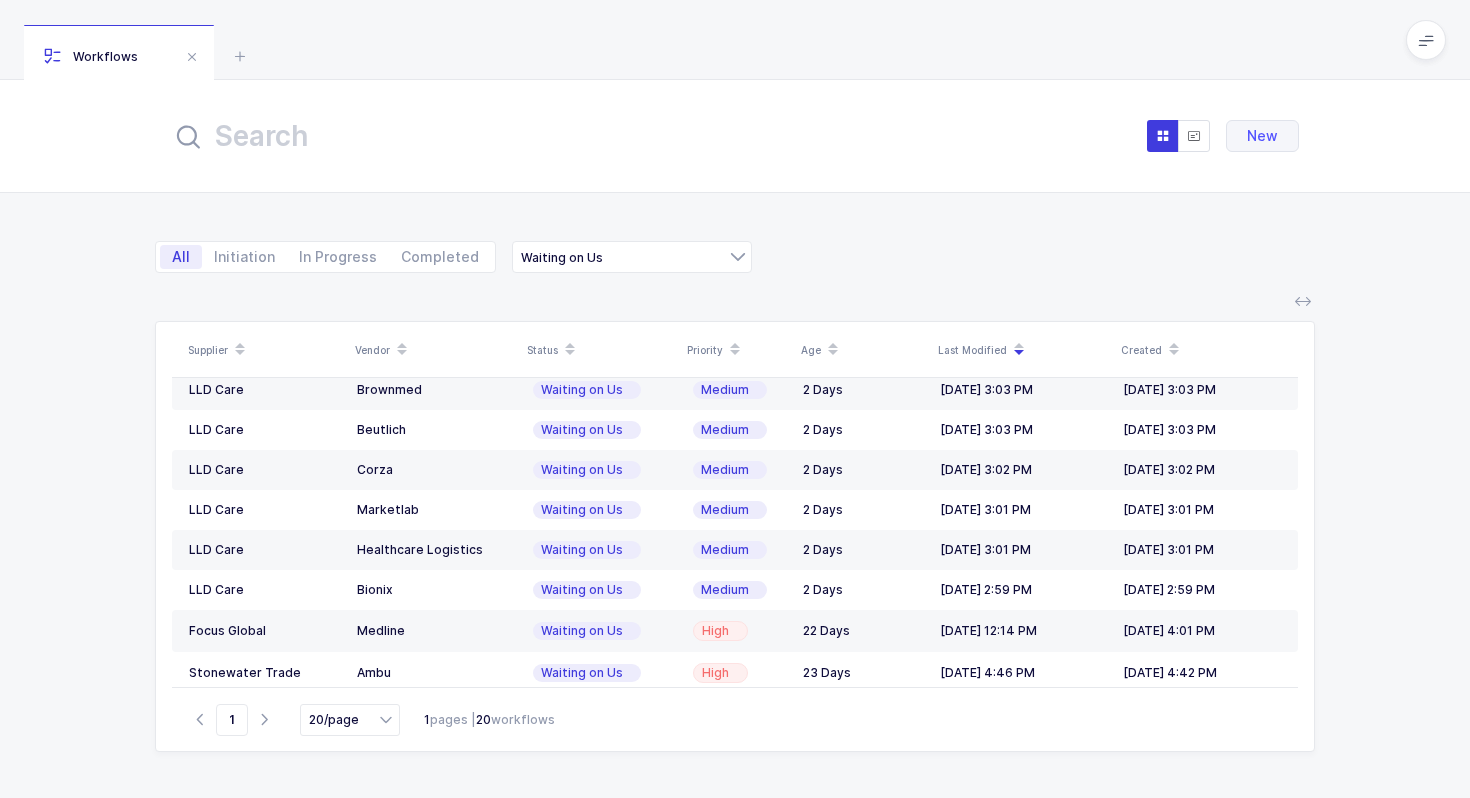 scroll, scrollTop: 0, scrollLeft: 0, axis: both 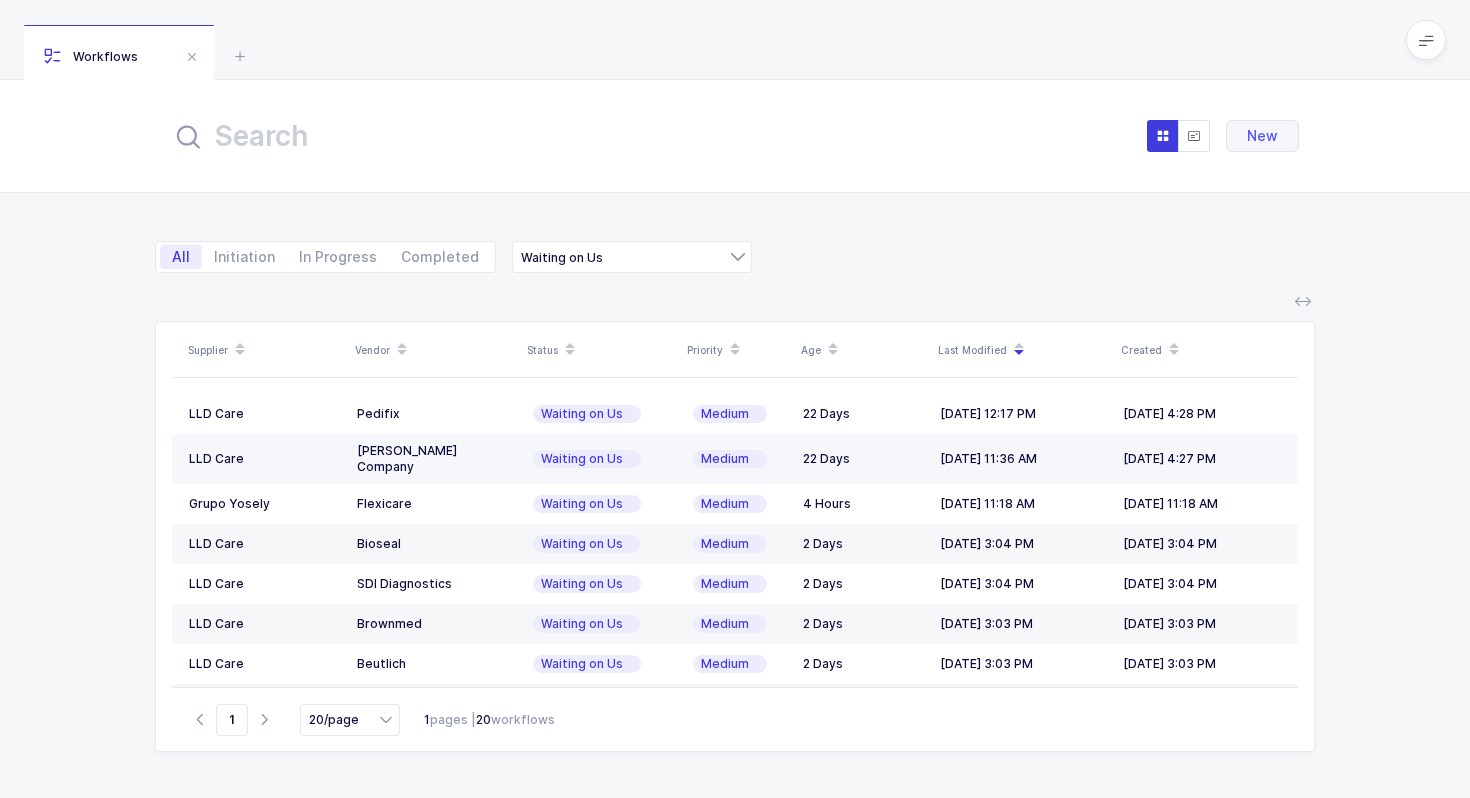 click on "Waiting on Us" at bounding box center (601, 459) 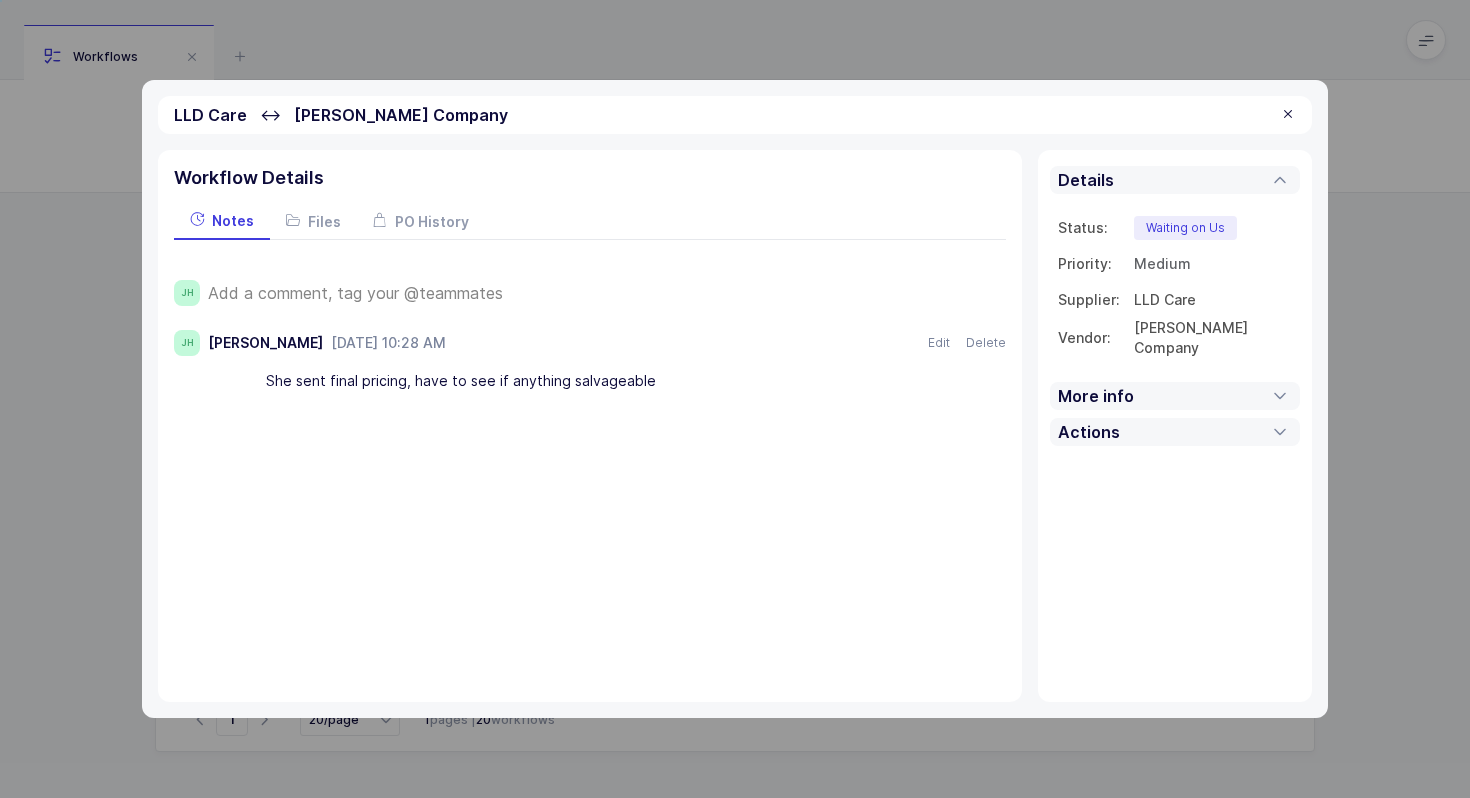 drag, startPoint x: 684, startPoint y: 385, endPoint x: 692, endPoint y: 395, distance: 12.806249 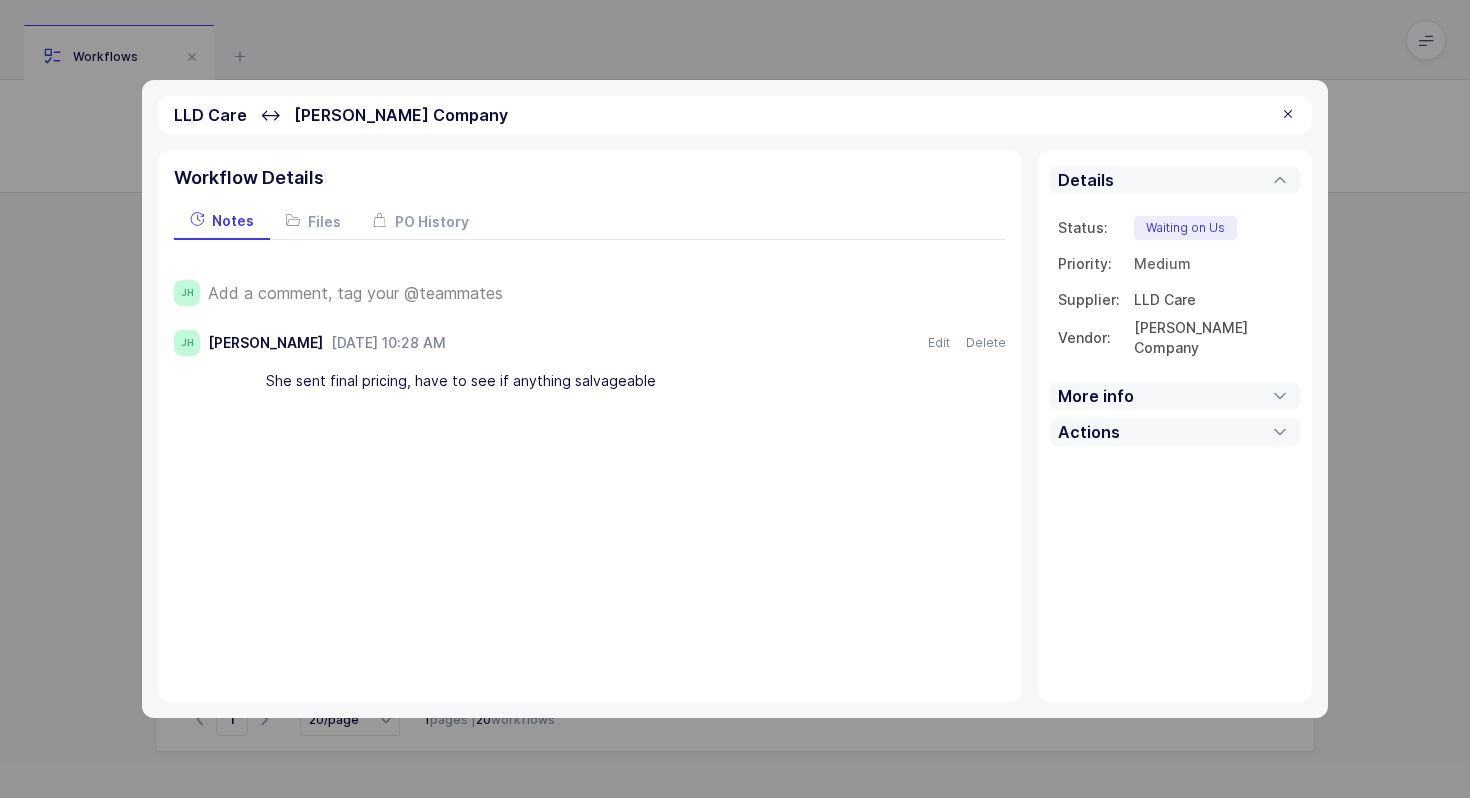 click at bounding box center (1288, 115) 